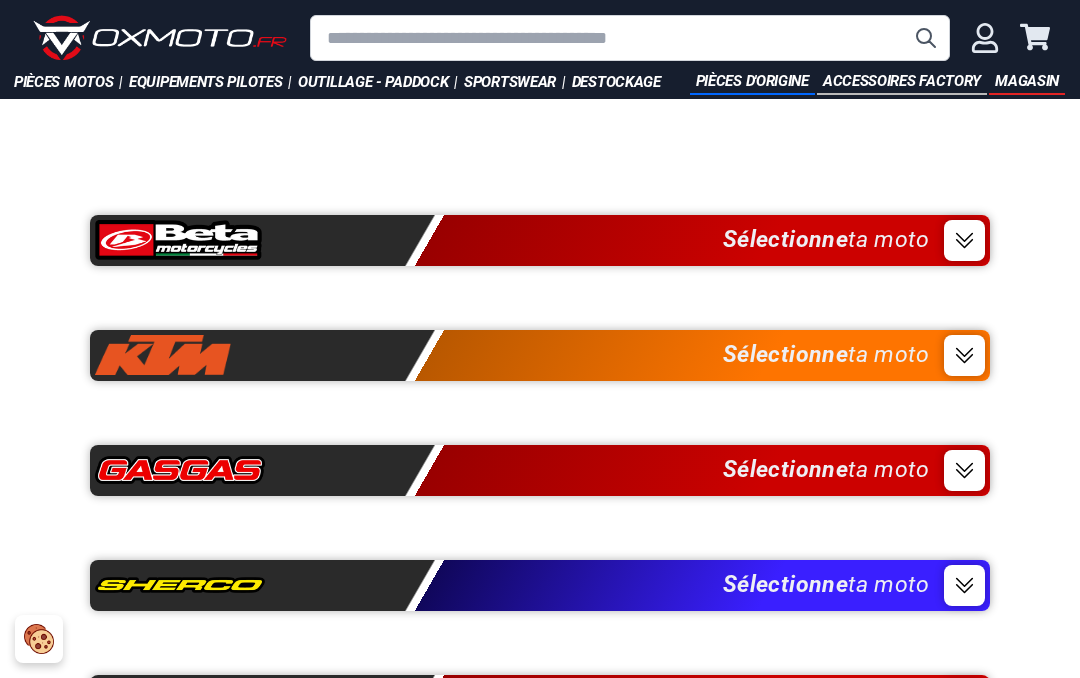 scroll, scrollTop: 0, scrollLeft: 0, axis: both 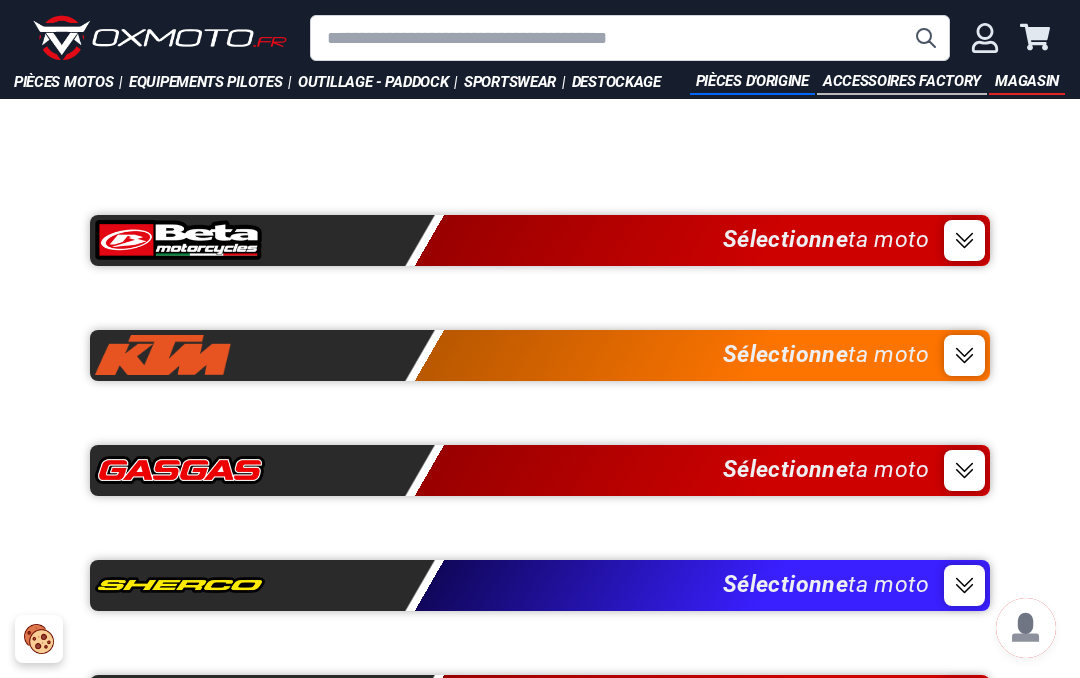 click on "Sélectionne  ta moto" at bounding box center (540, 240) 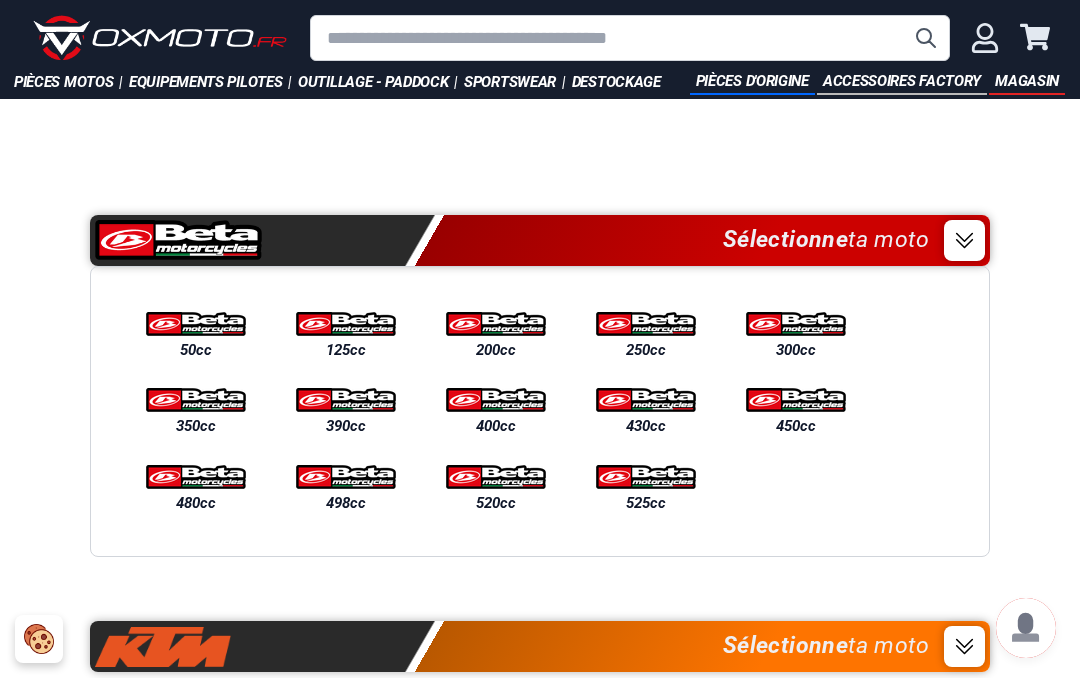 click at bounding box center [796, 324] 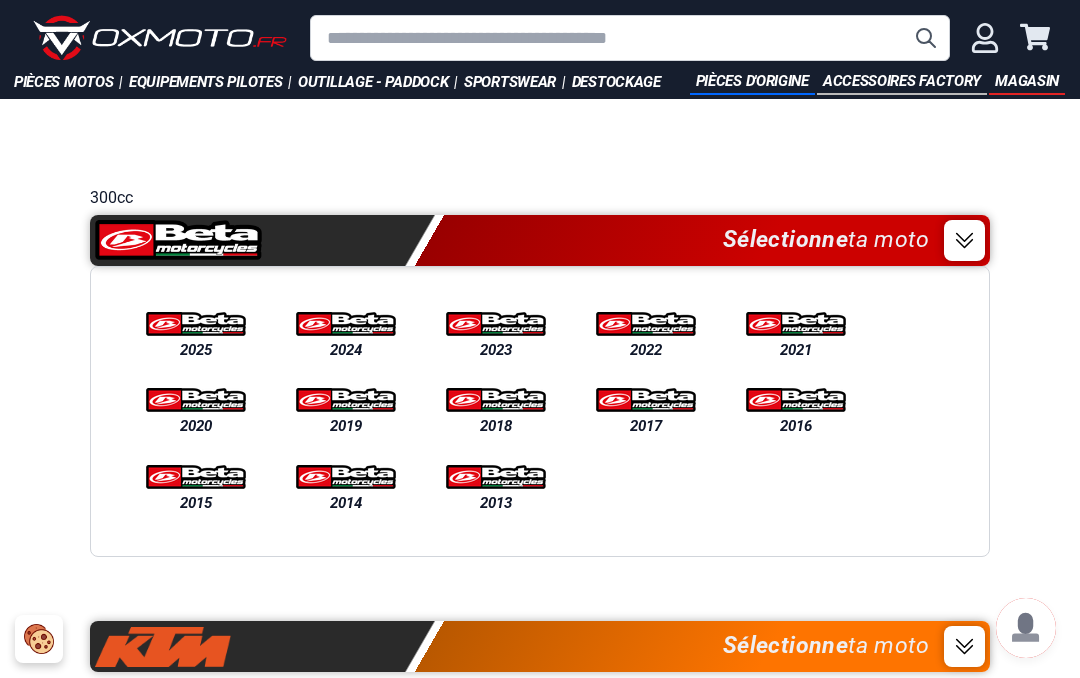 click at bounding box center [196, 400] 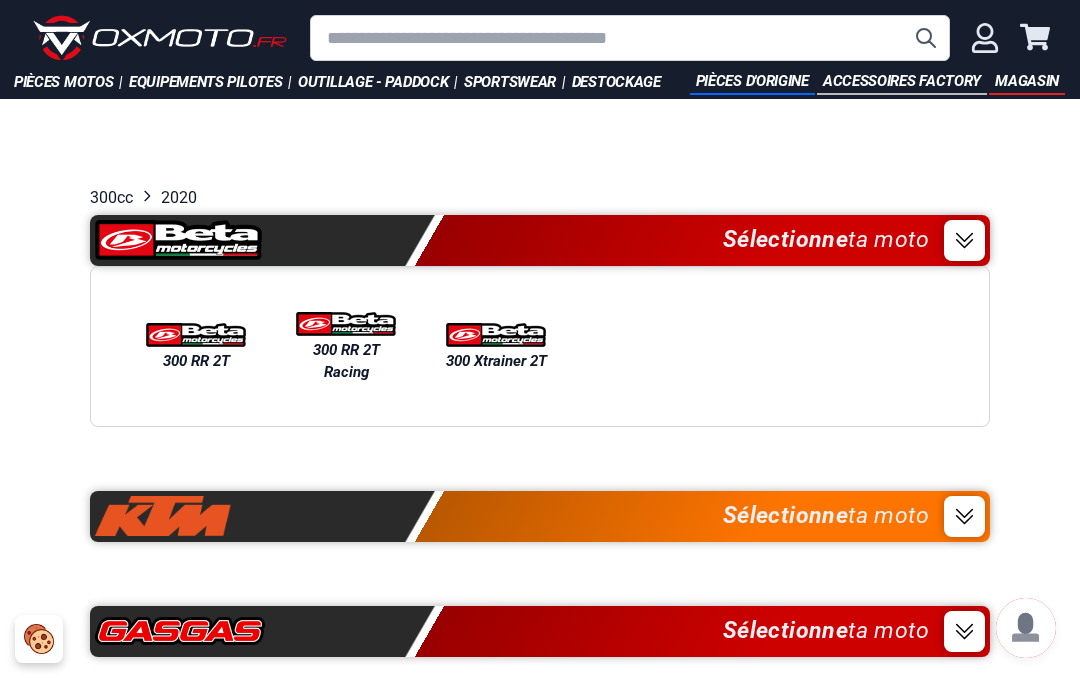 click at bounding box center [346, 324] 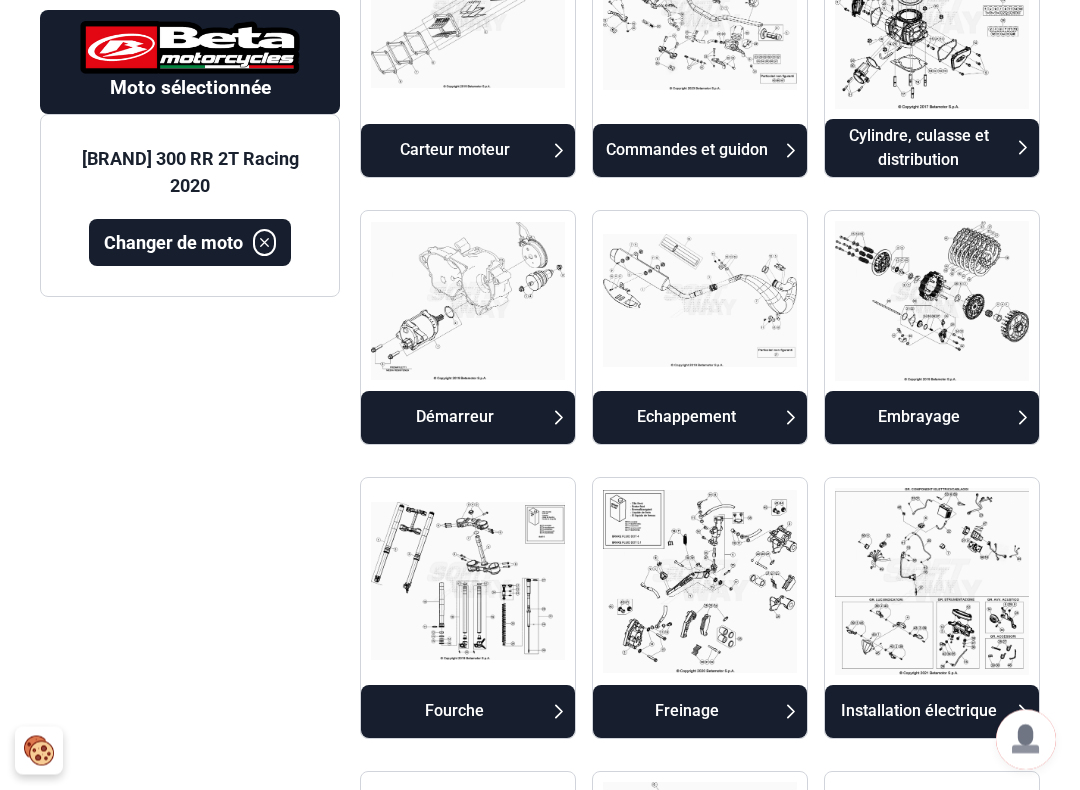 scroll, scrollTop: 1535, scrollLeft: 0, axis: vertical 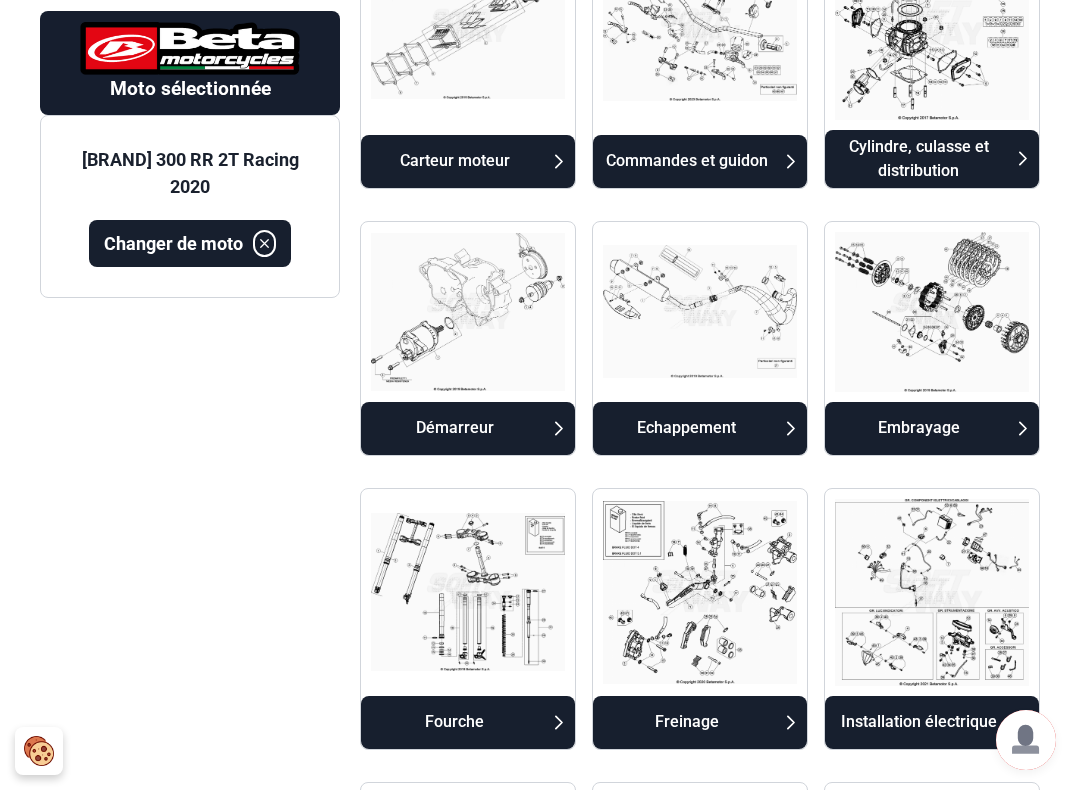 click at bounding box center [932, 312] 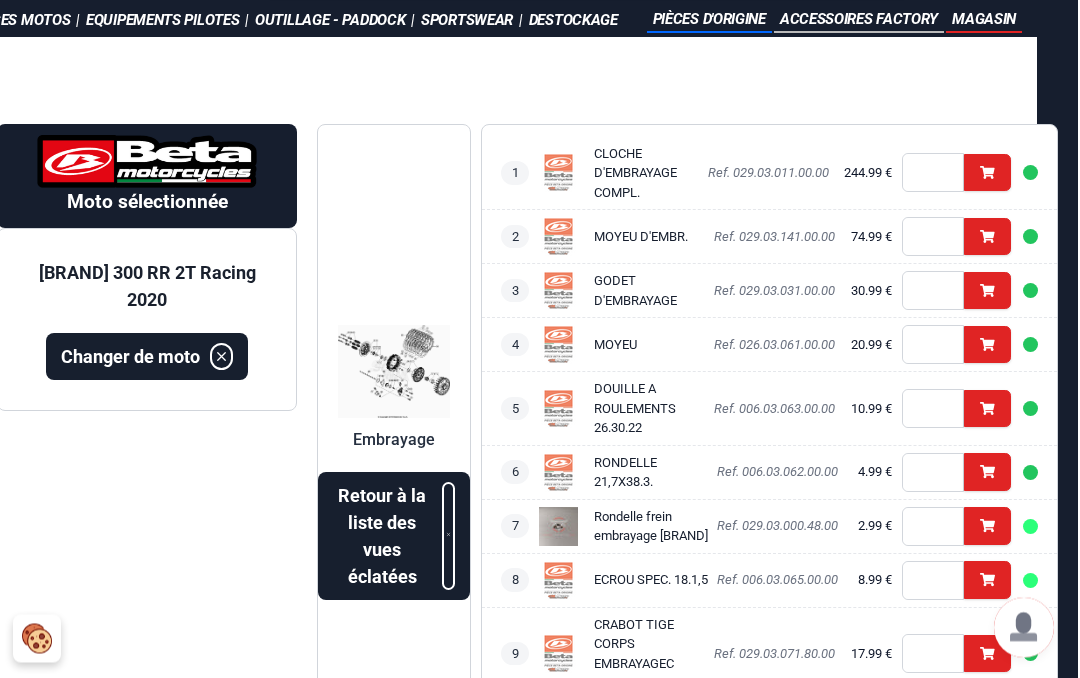 scroll, scrollTop: 0, scrollLeft: 66, axis: horizontal 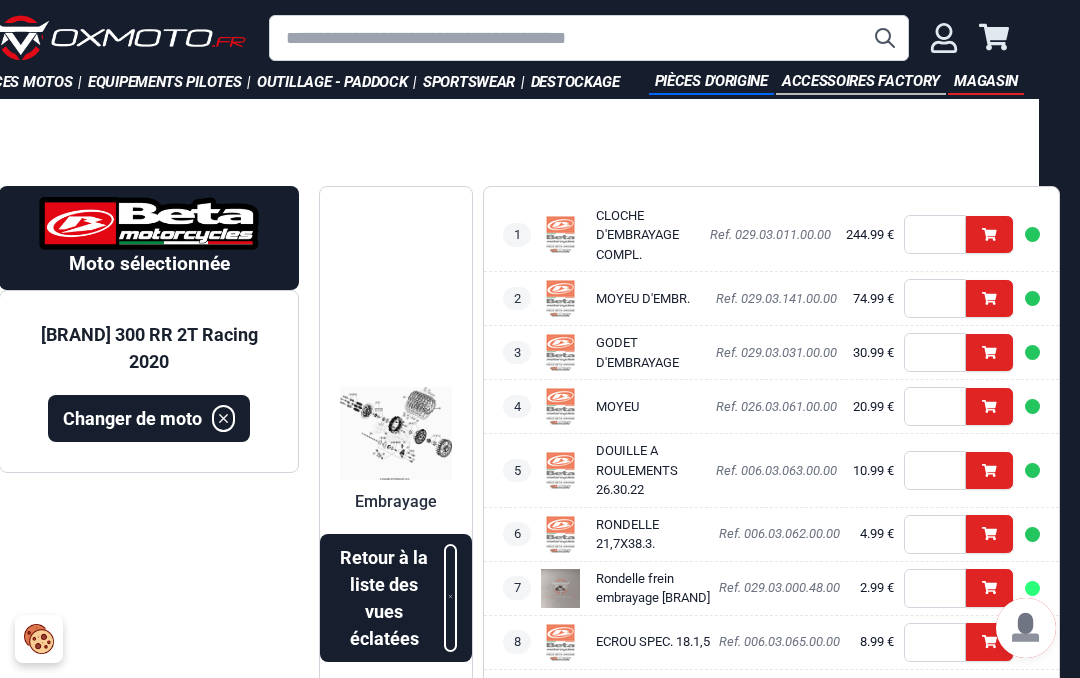 click at bounding box center (396, 433) 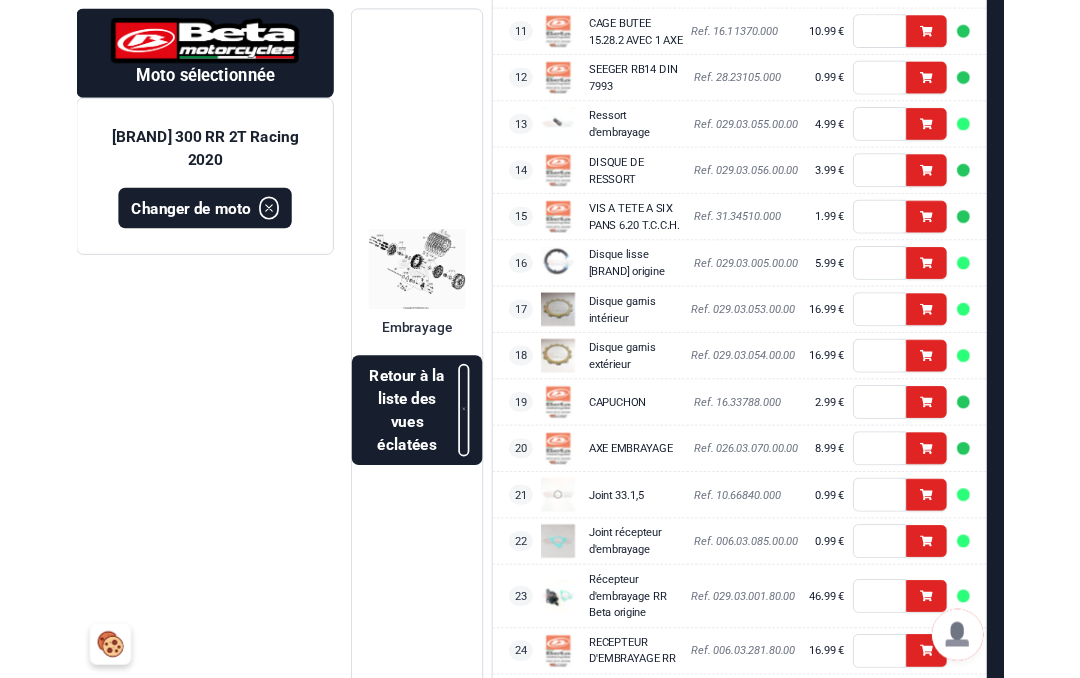 scroll, scrollTop: 828, scrollLeft: 66, axis: both 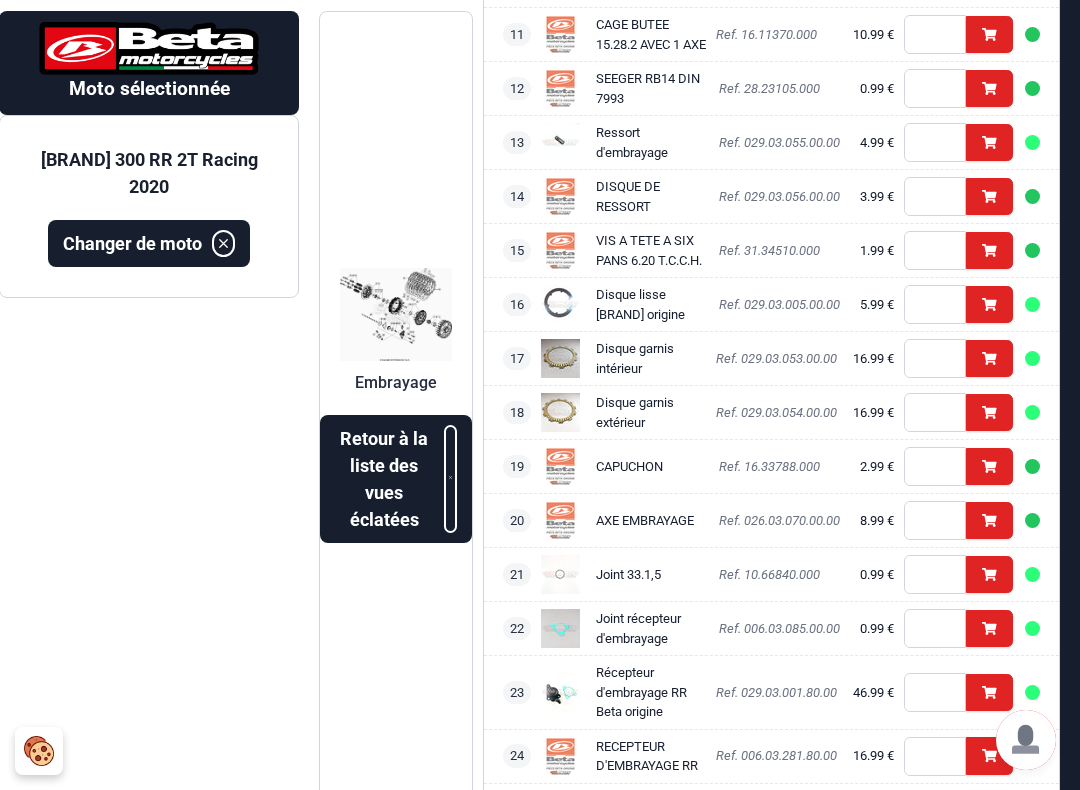 click at bounding box center (396, 314) 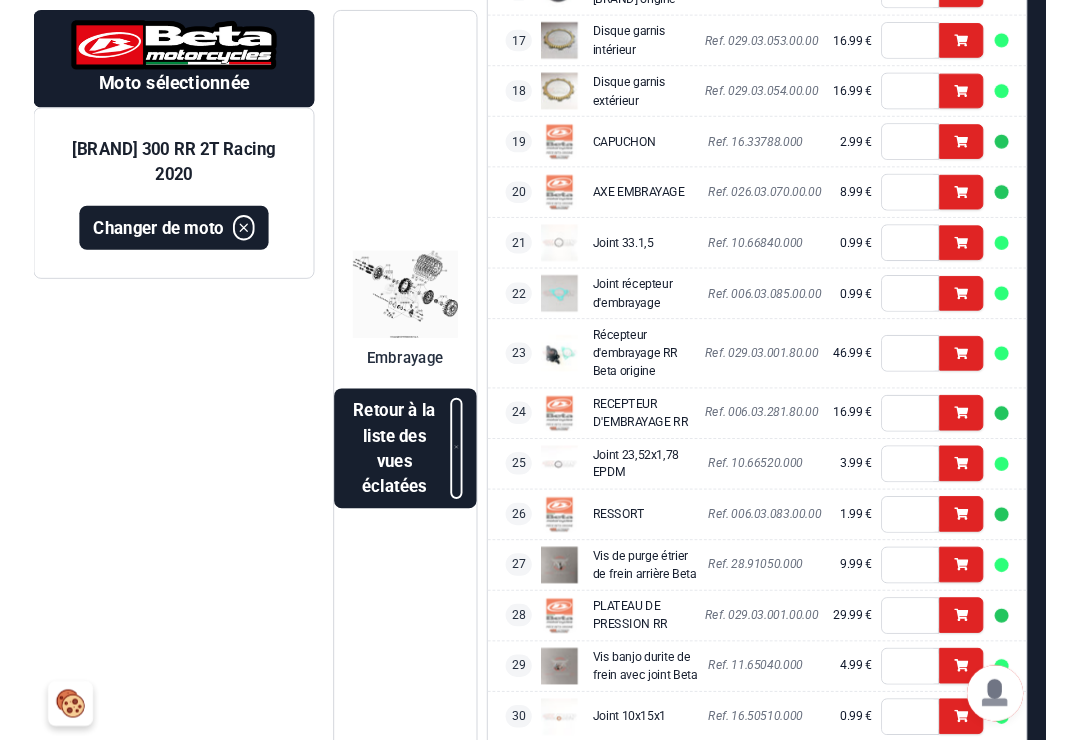 scroll, scrollTop: 1146, scrollLeft: 66, axis: both 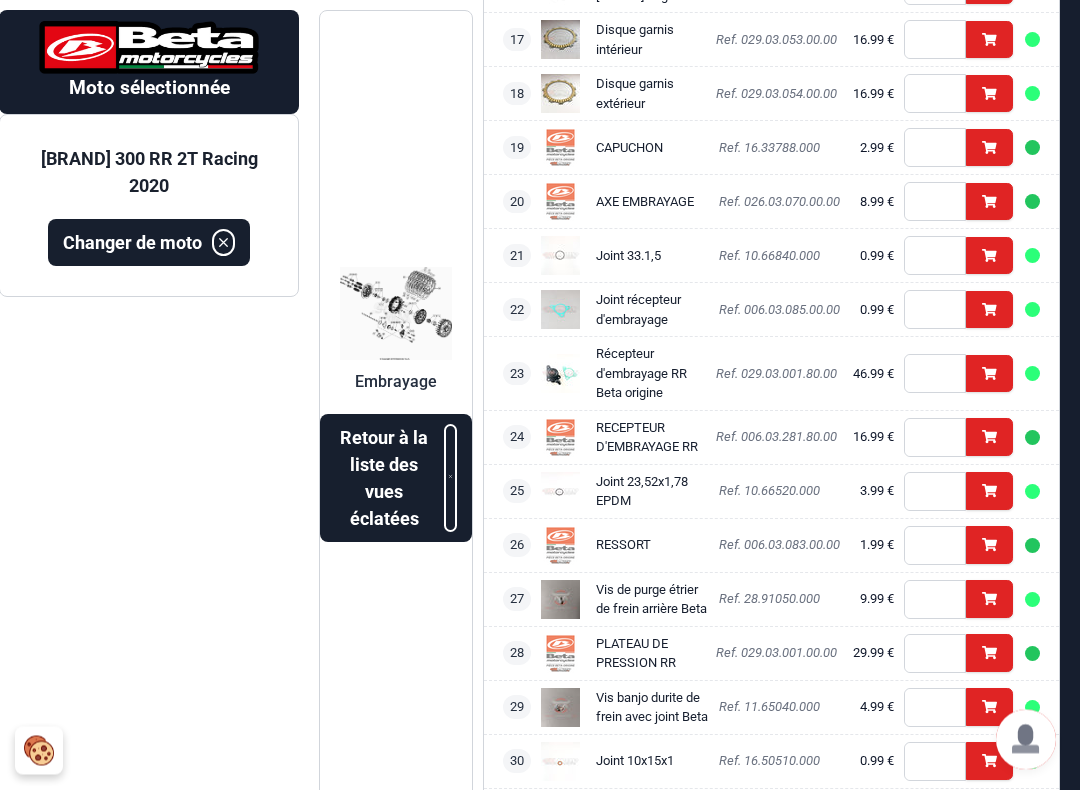 click on "*" at bounding box center [935, 492] 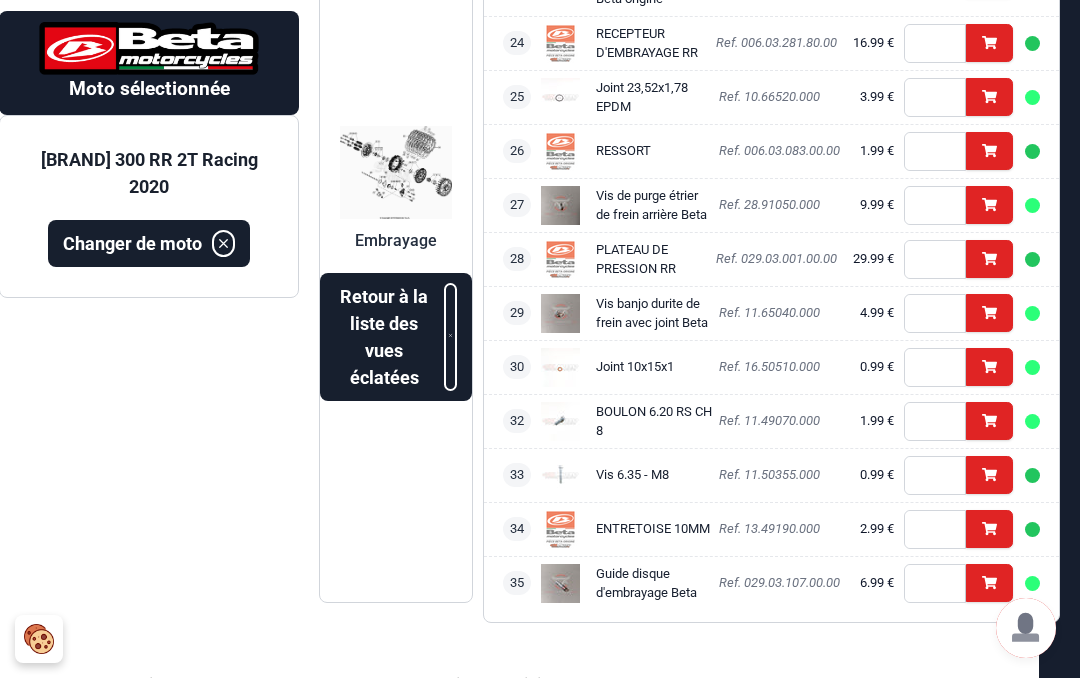 scroll, scrollTop: 1540, scrollLeft: 66, axis: both 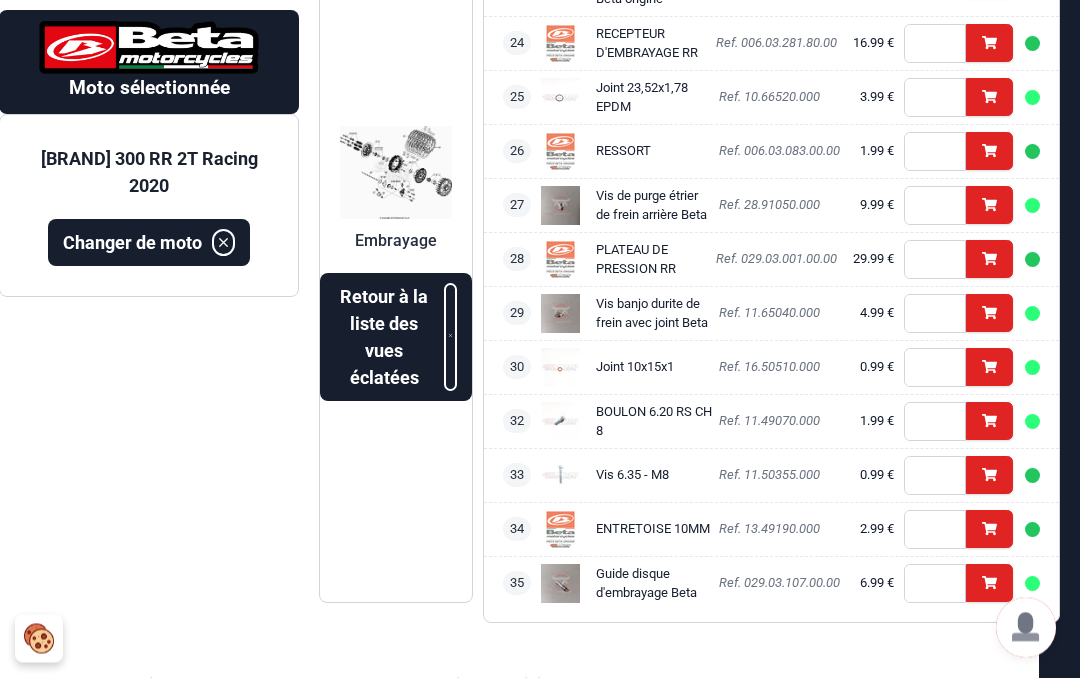 type on "*" 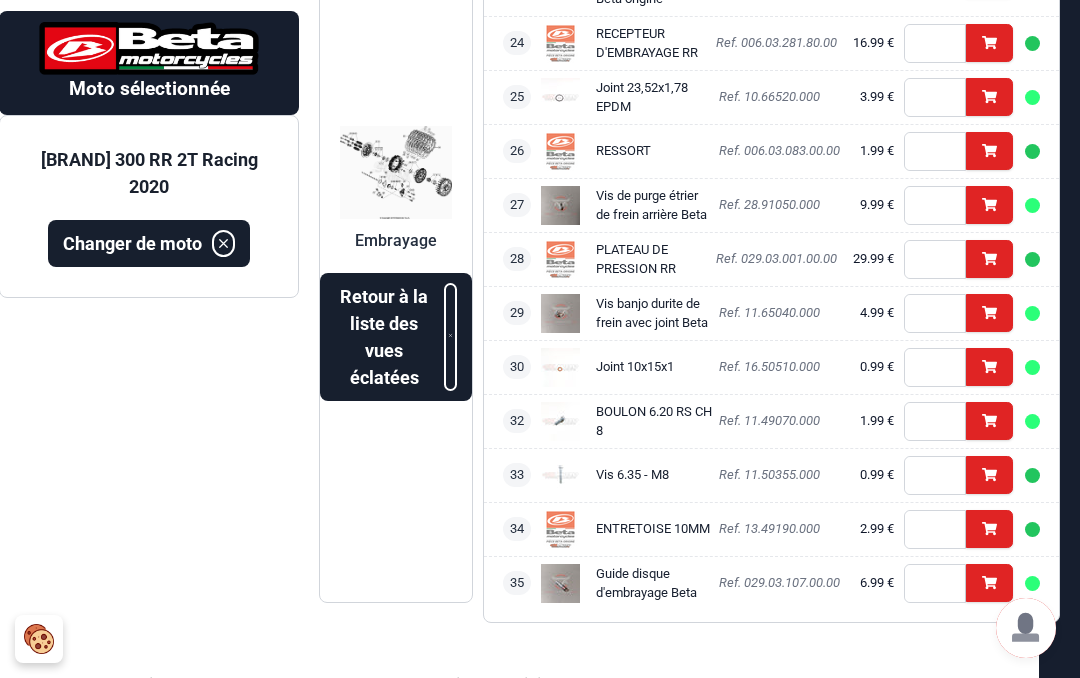 click 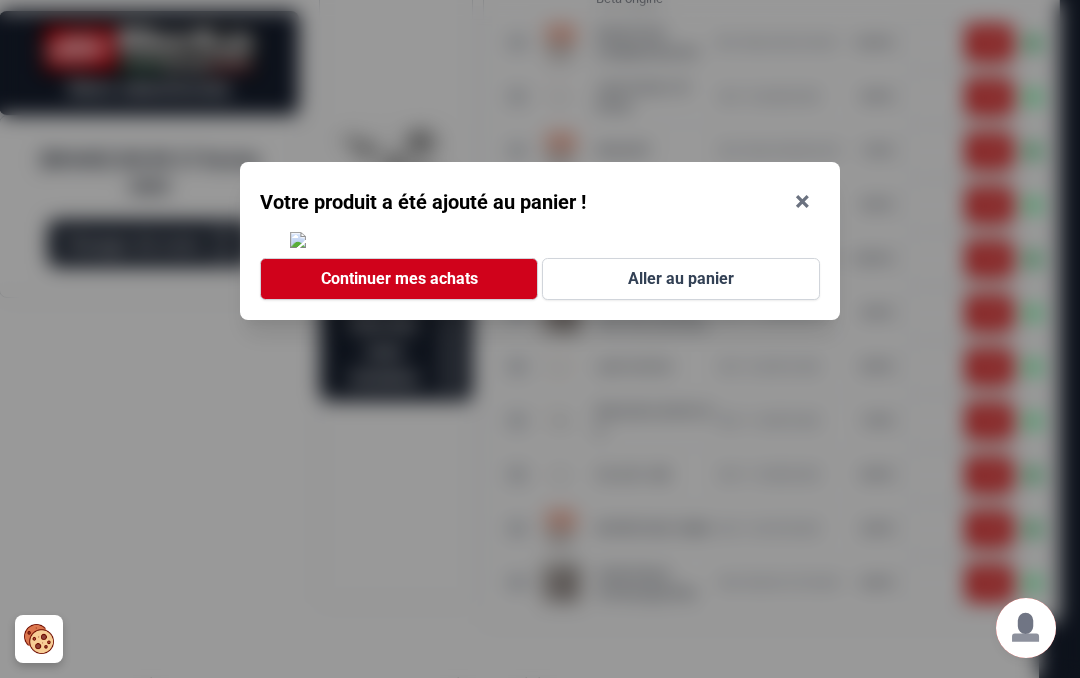 scroll, scrollTop: 149, scrollLeft: 0, axis: vertical 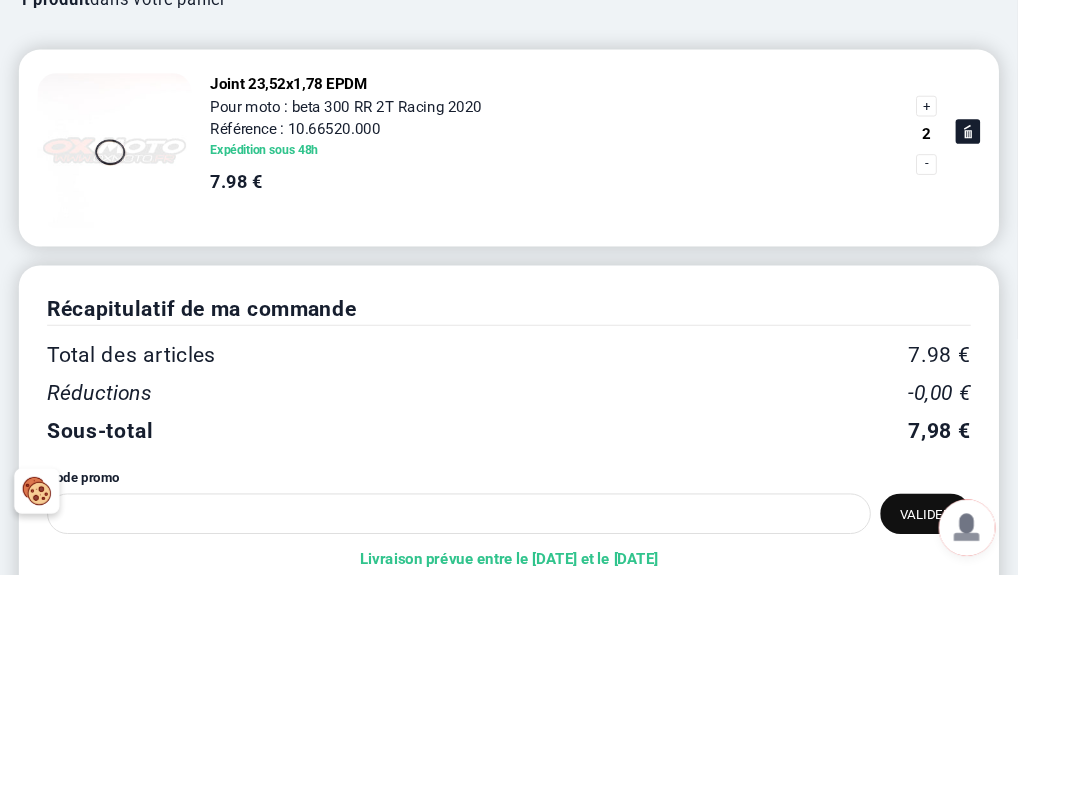 click on "Valider" at bounding box center (982, 725) 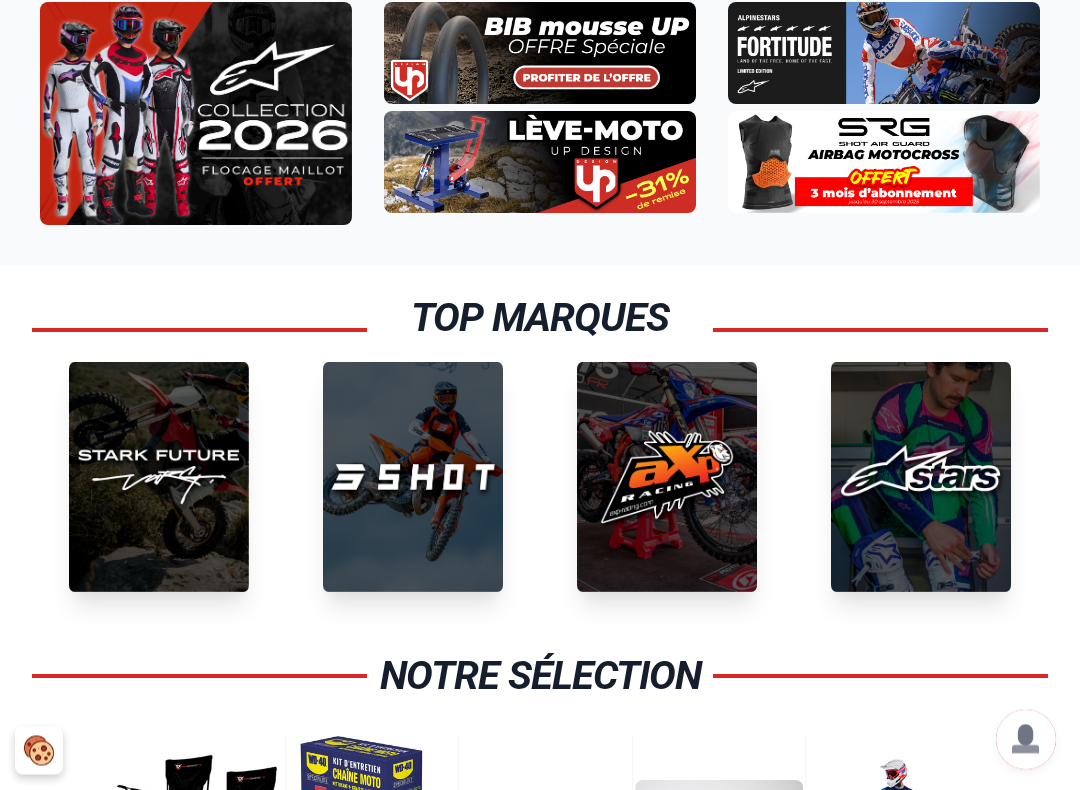 scroll, scrollTop: 209, scrollLeft: 0, axis: vertical 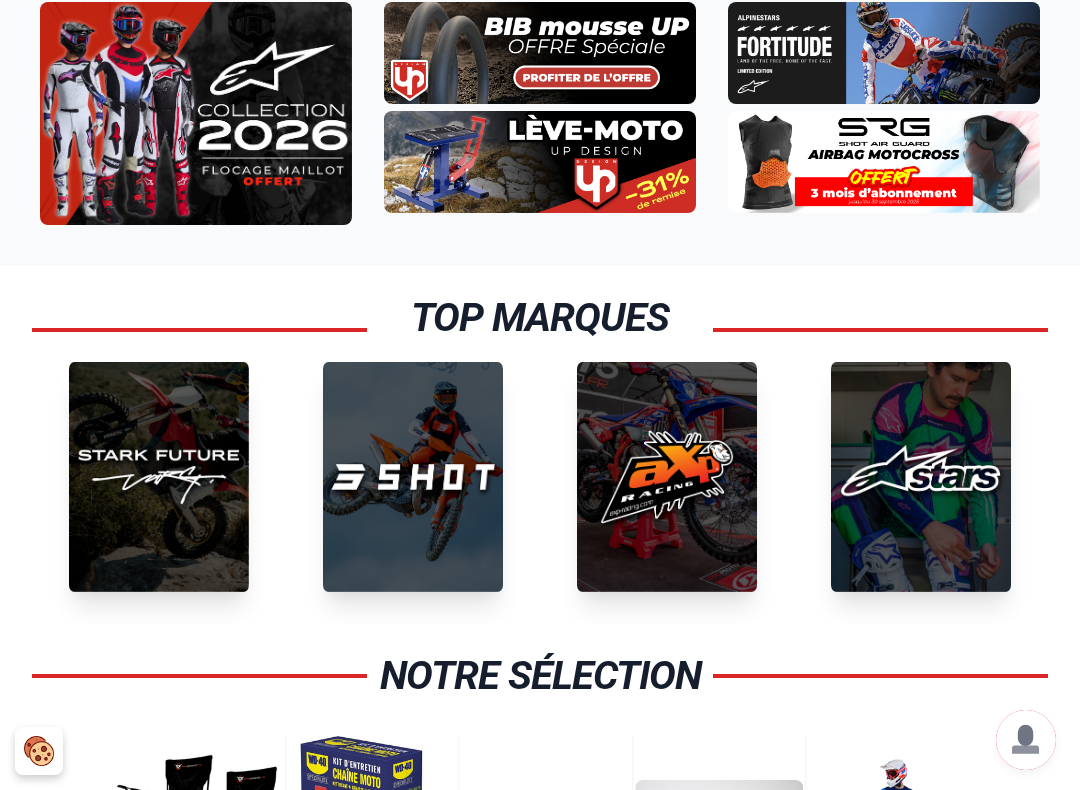 click at bounding box center (413, 477) 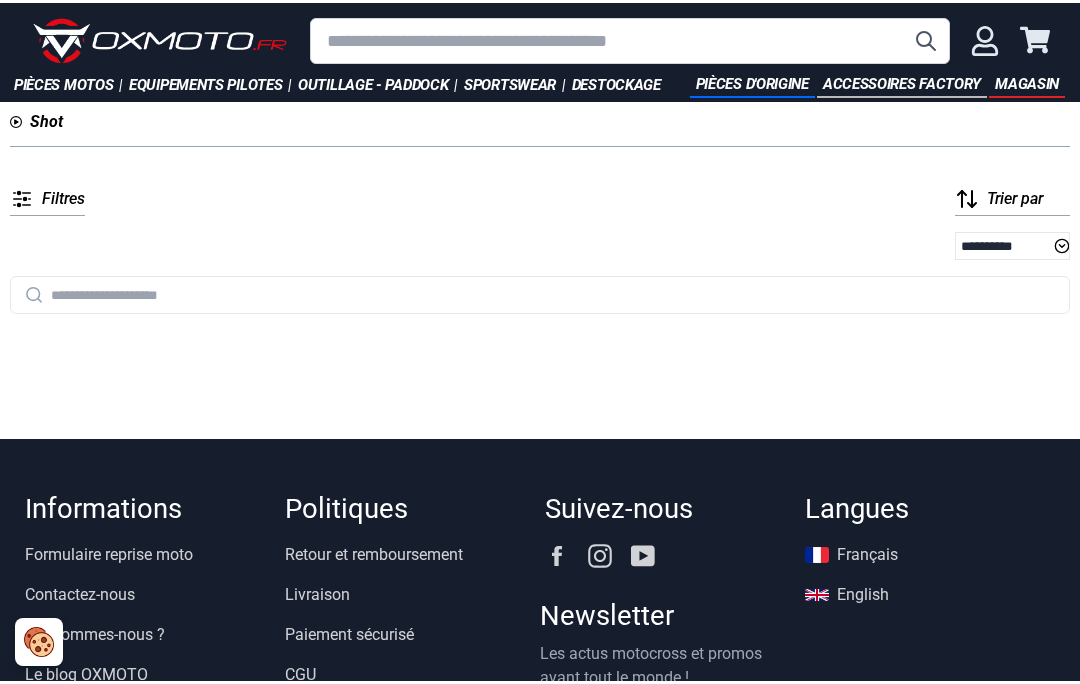 scroll, scrollTop: 0, scrollLeft: 0, axis: both 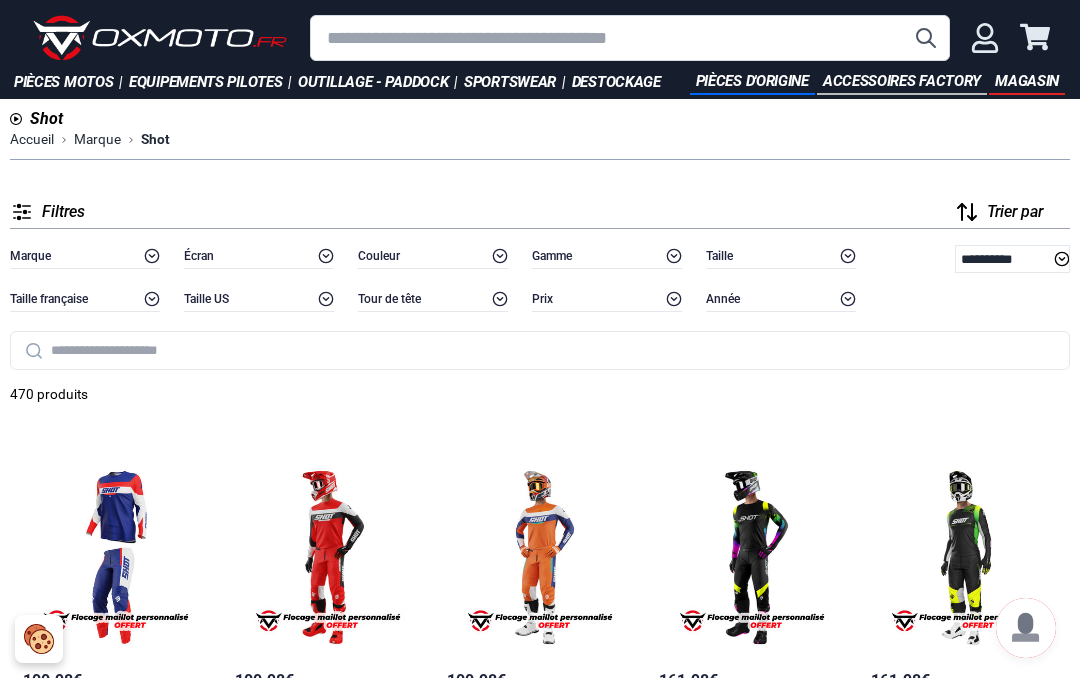 click at bounding box center [630, 38] 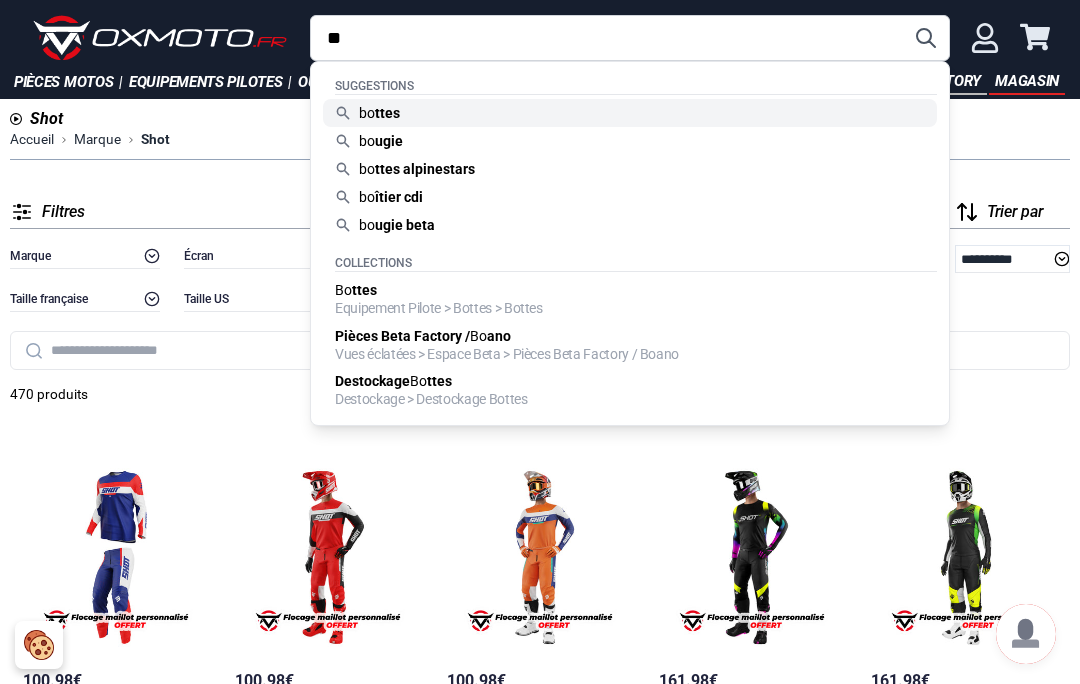 click on "bo ttes" at bounding box center [630, 113] 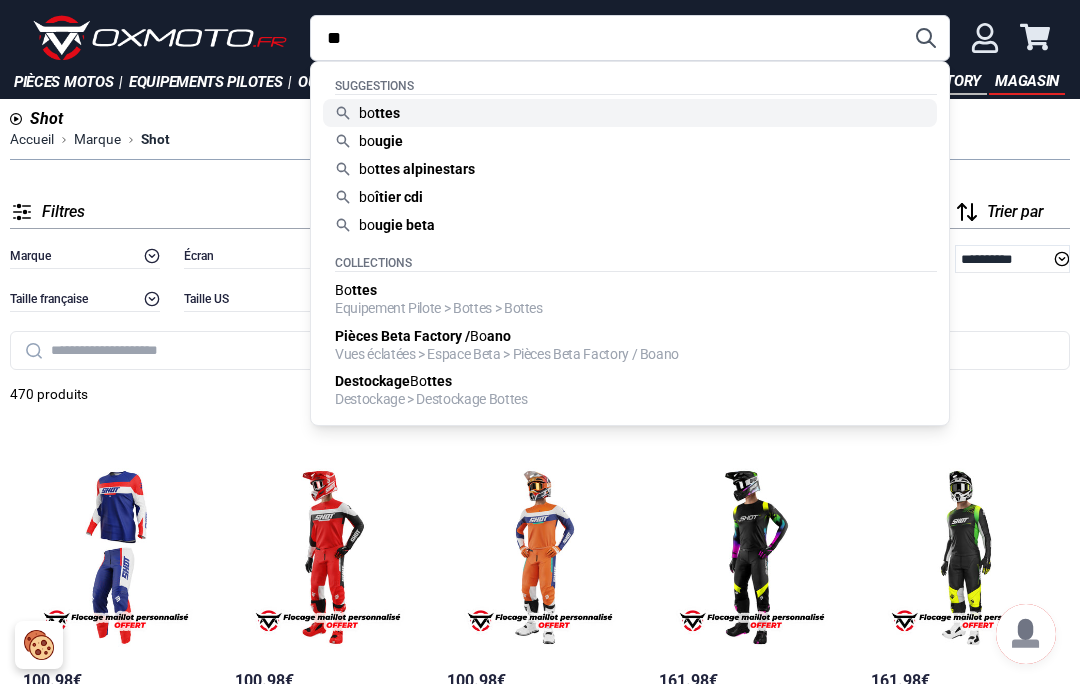 type on "******" 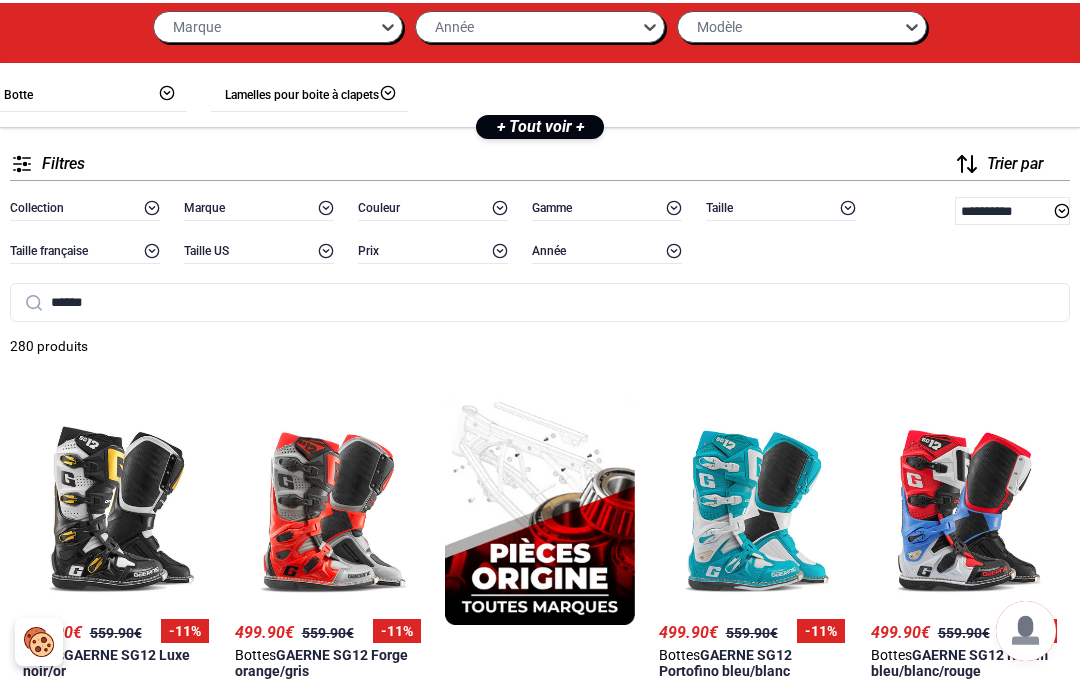 scroll, scrollTop: 0, scrollLeft: 0, axis: both 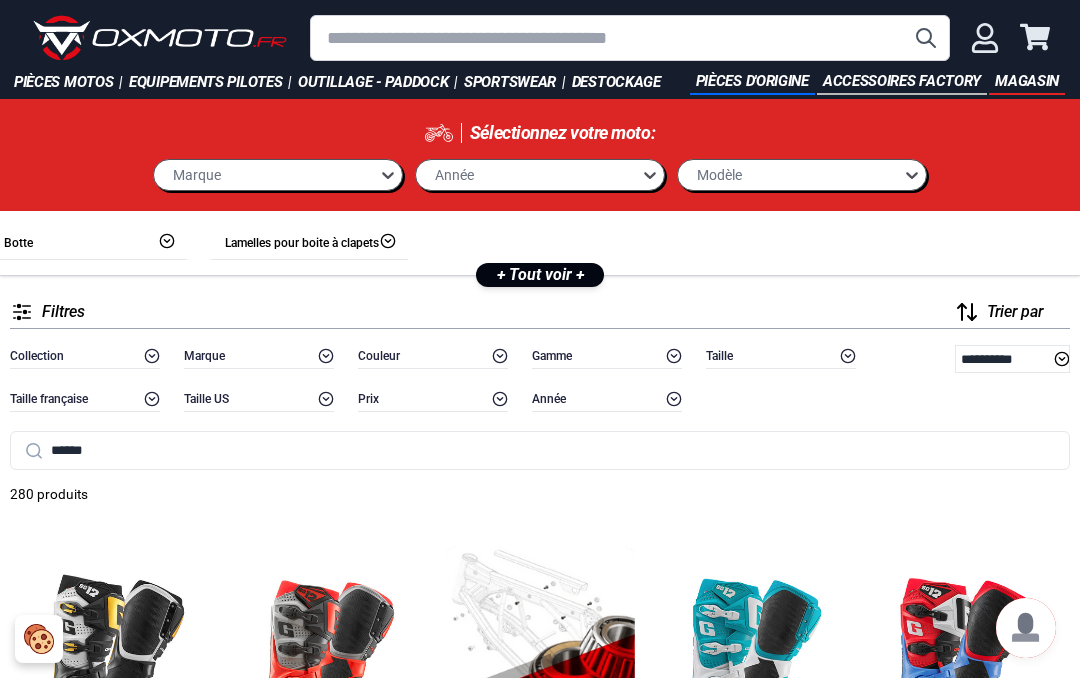 click on "******" at bounding box center [540, 450] 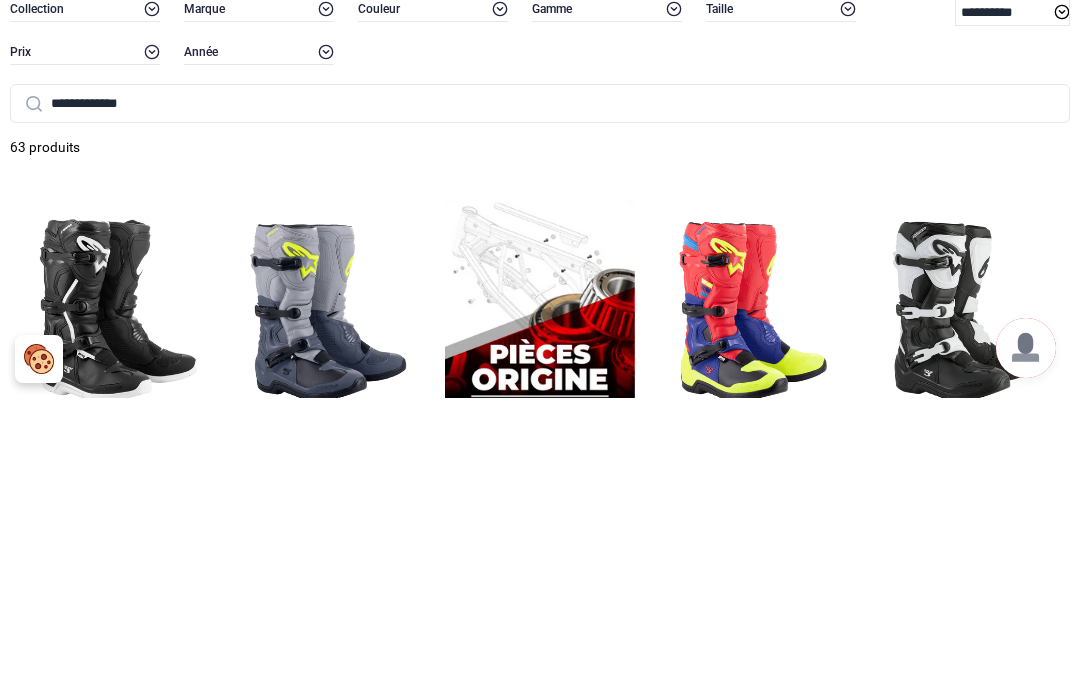click at bounding box center (34, 389) 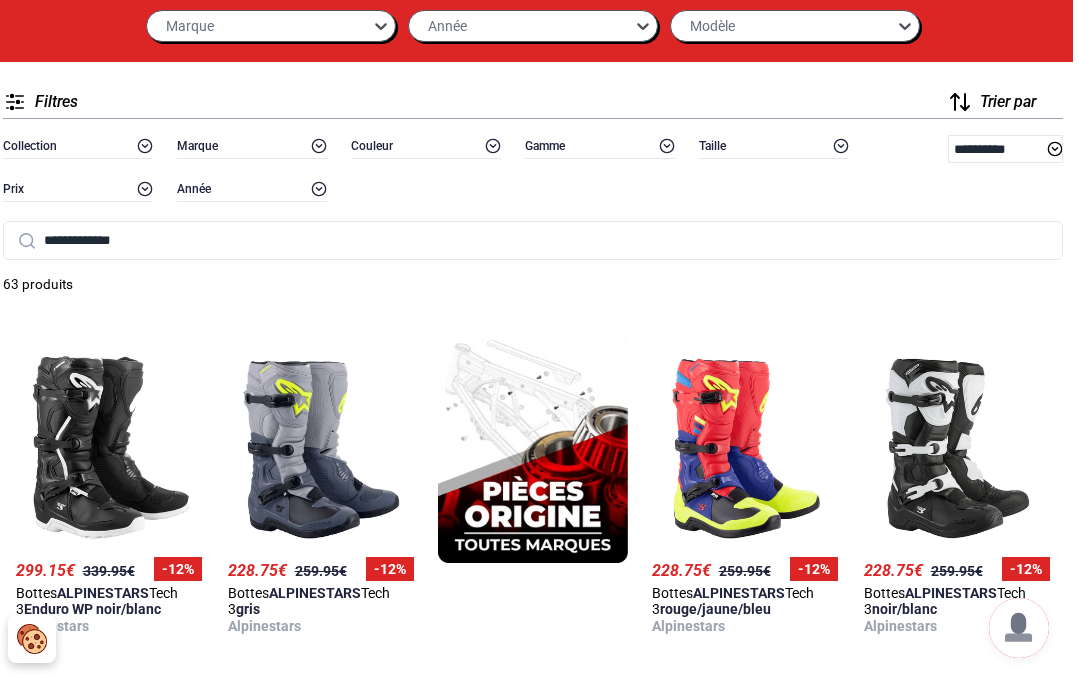 scroll, scrollTop: 0, scrollLeft: 66, axis: horizontal 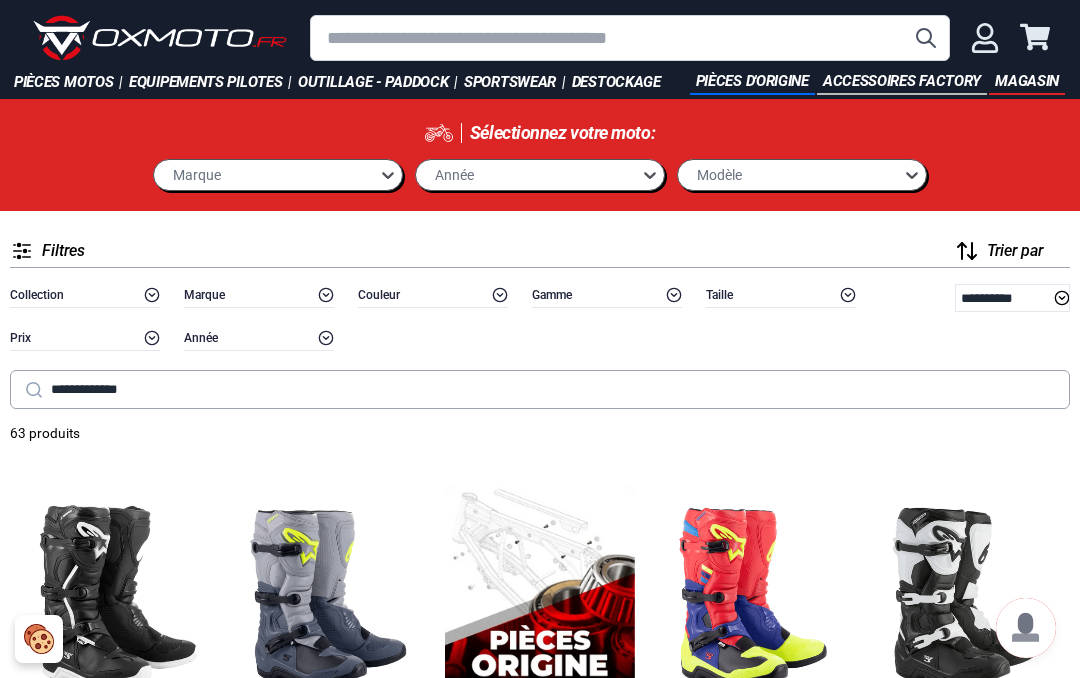 click on "**********" at bounding box center (540, 389) 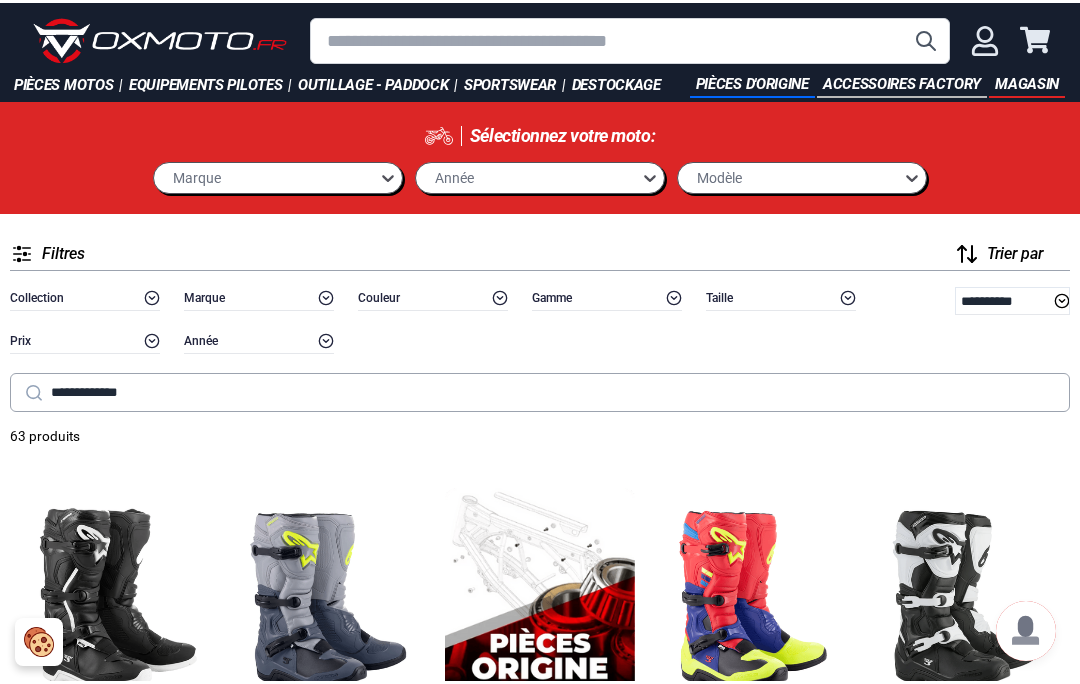scroll, scrollTop: 0, scrollLeft: 0, axis: both 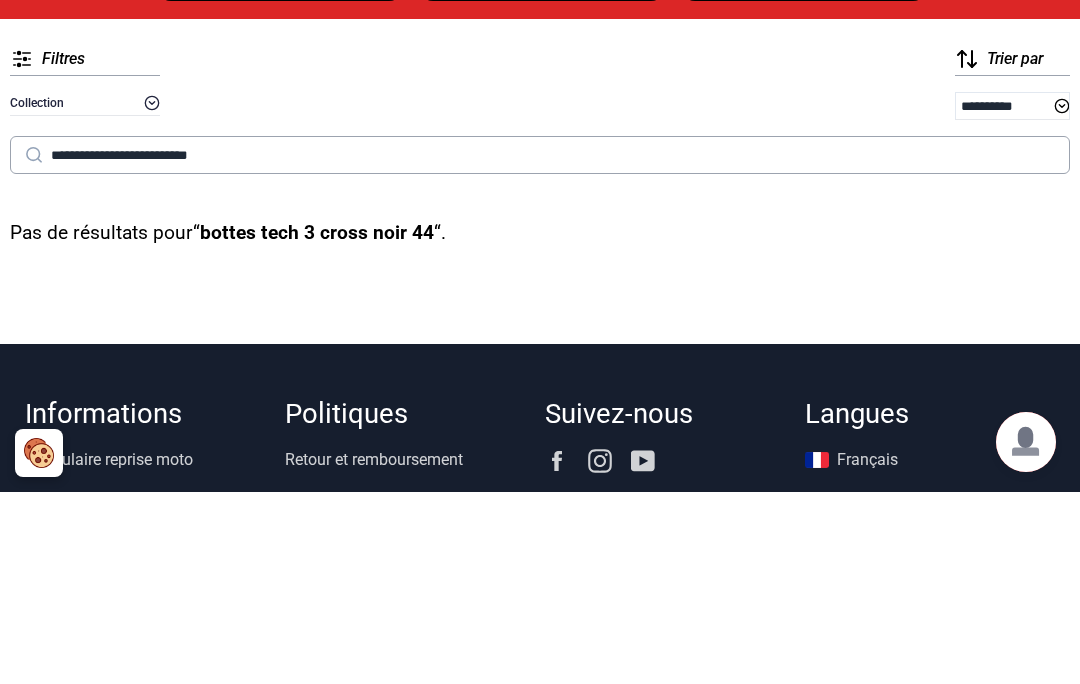 click at bounding box center [34, 347] 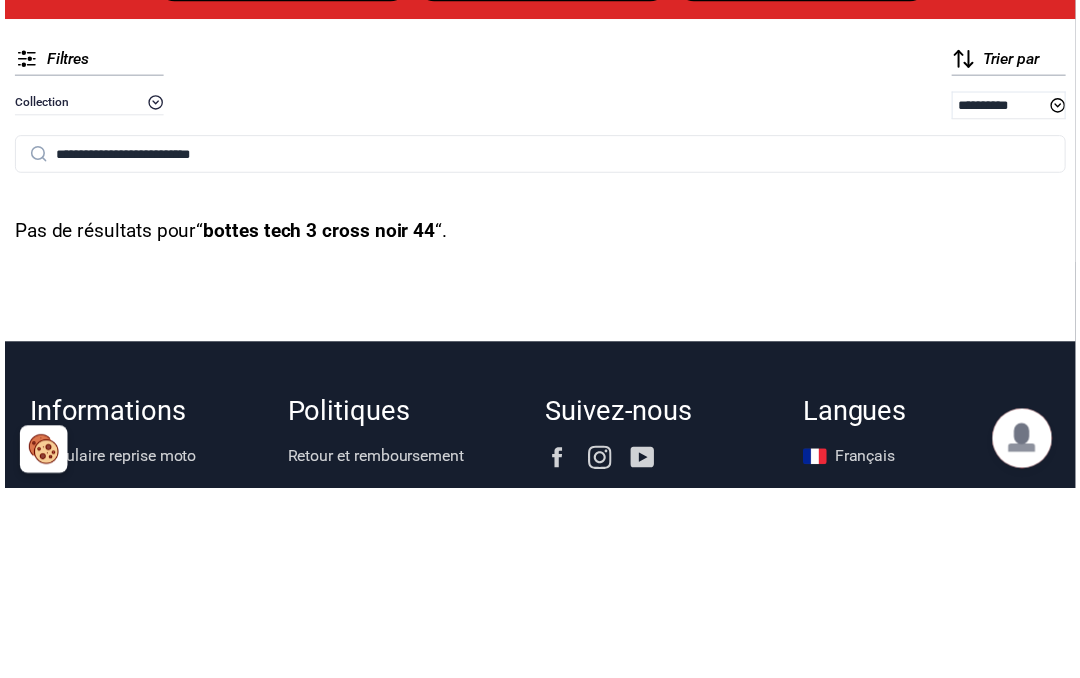 scroll, scrollTop: 192, scrollLeft: 0, axis: vertical 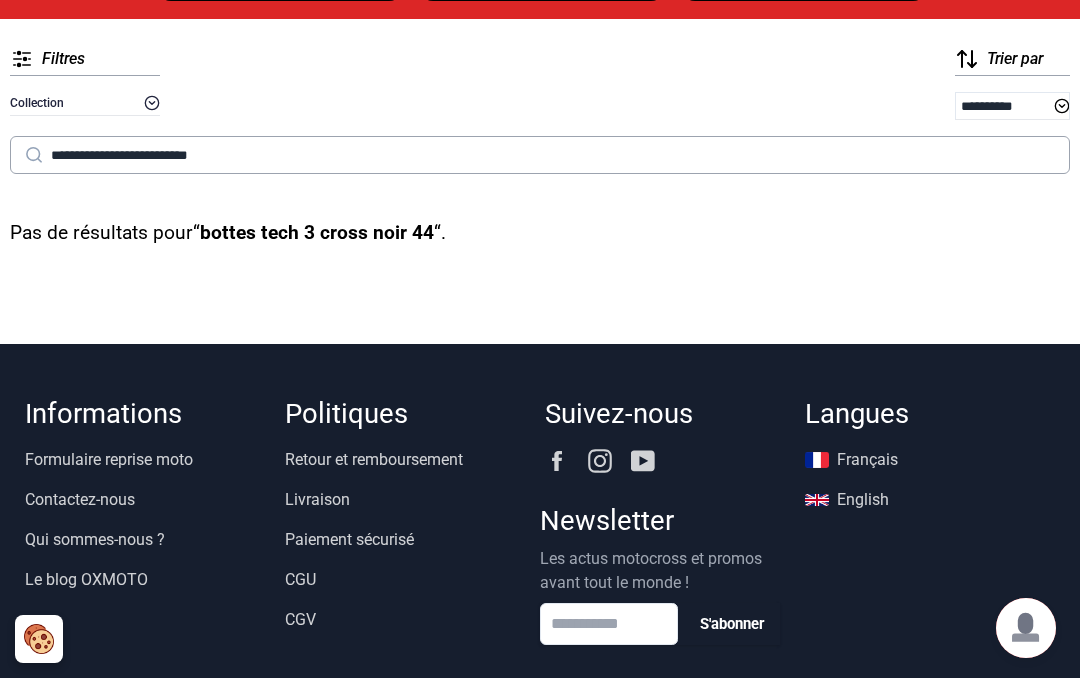 click on "**********" at bounding box center [540, 155] 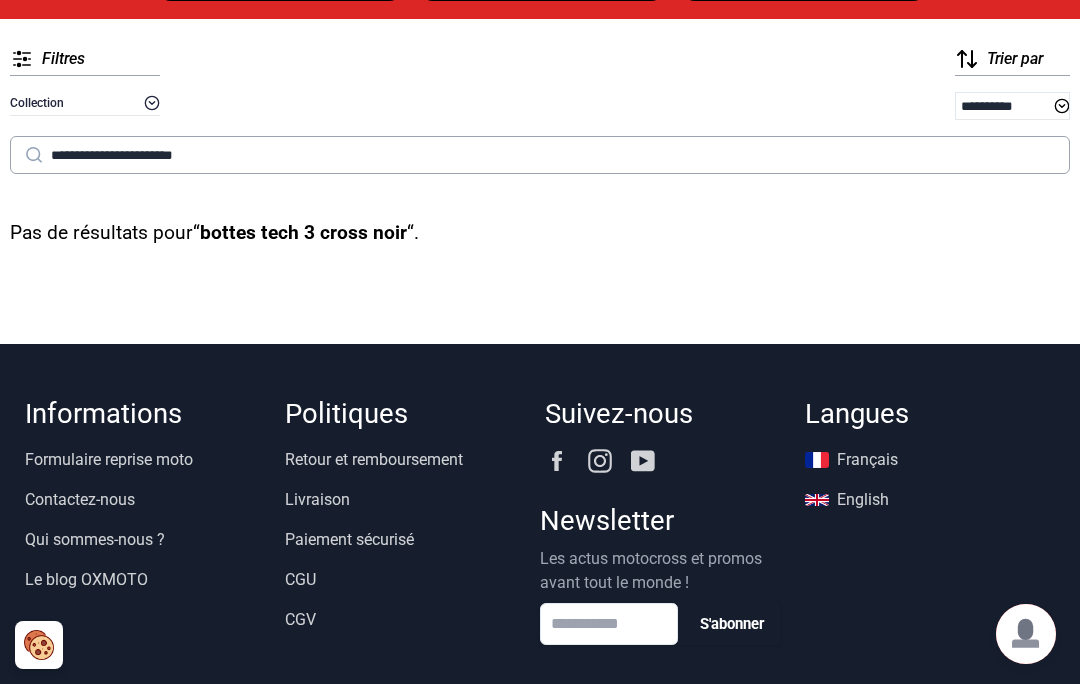 click at bounding box center [34, 155] 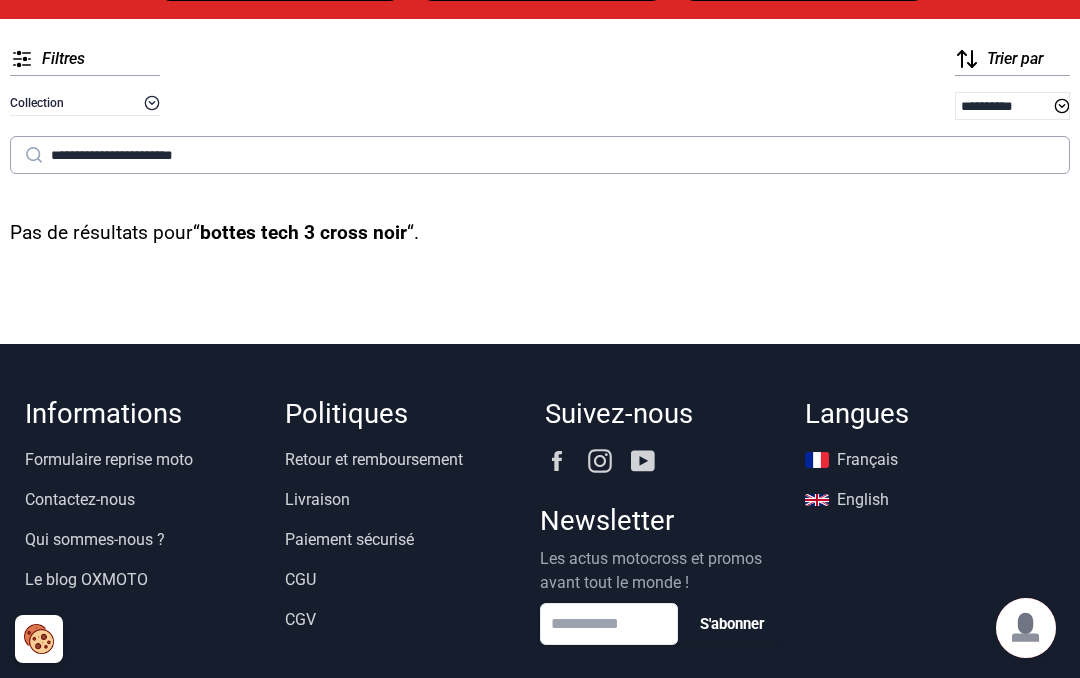 click on "**********" at bounding box center [540, 155] 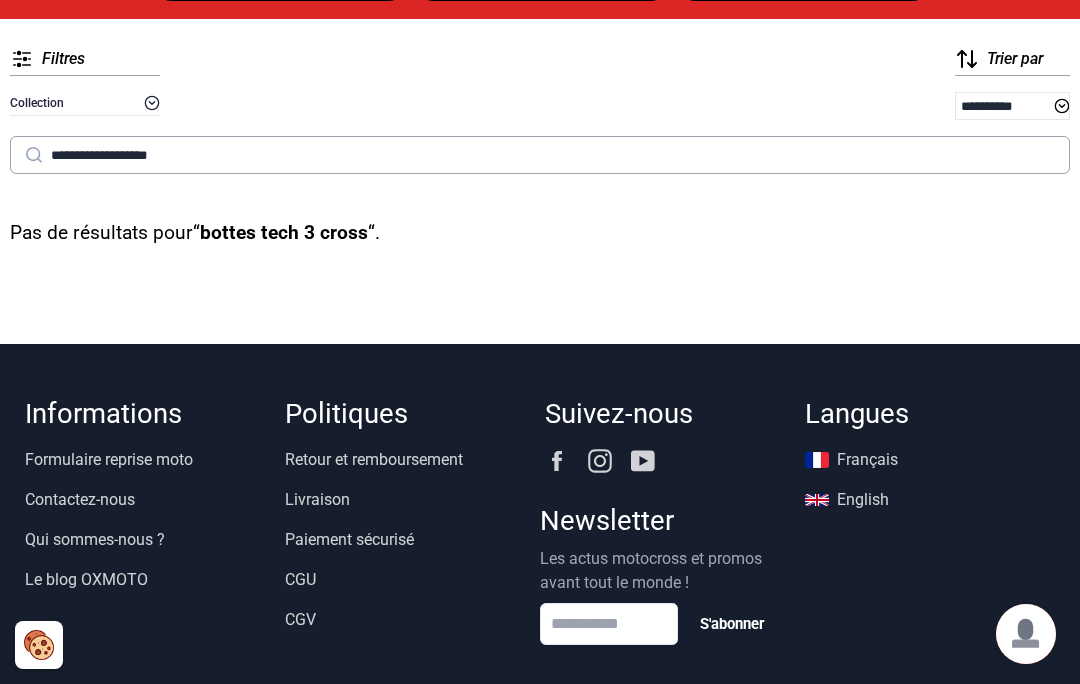 click at bounding box center (34, 155) 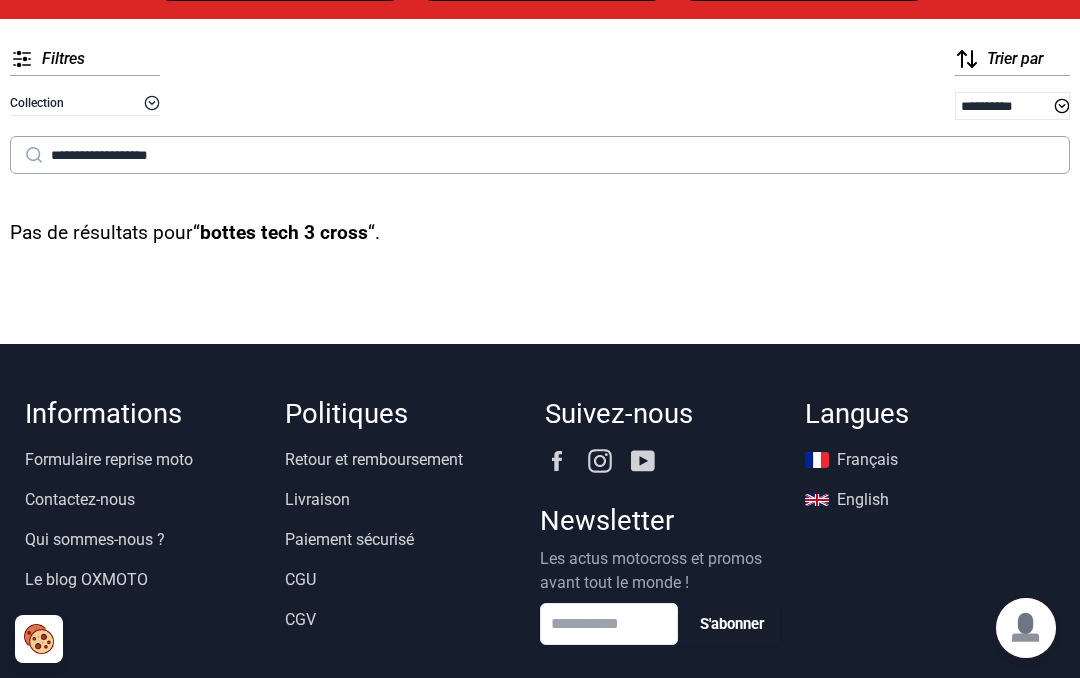 click on "**********" at bounding box center (540, 155) 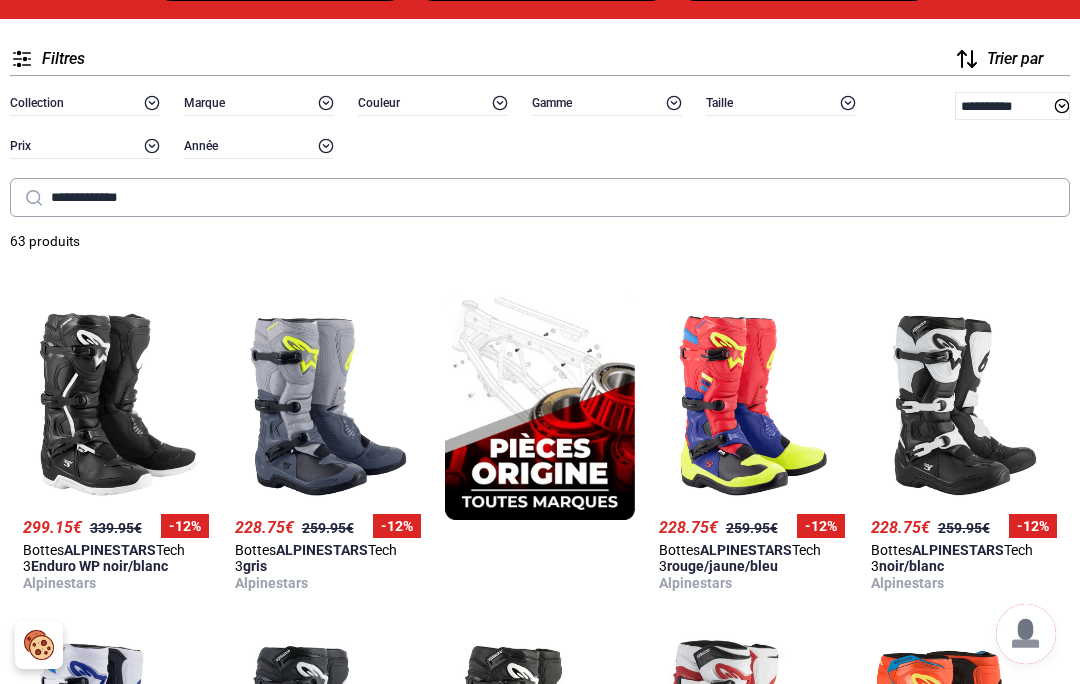 type on "**********" 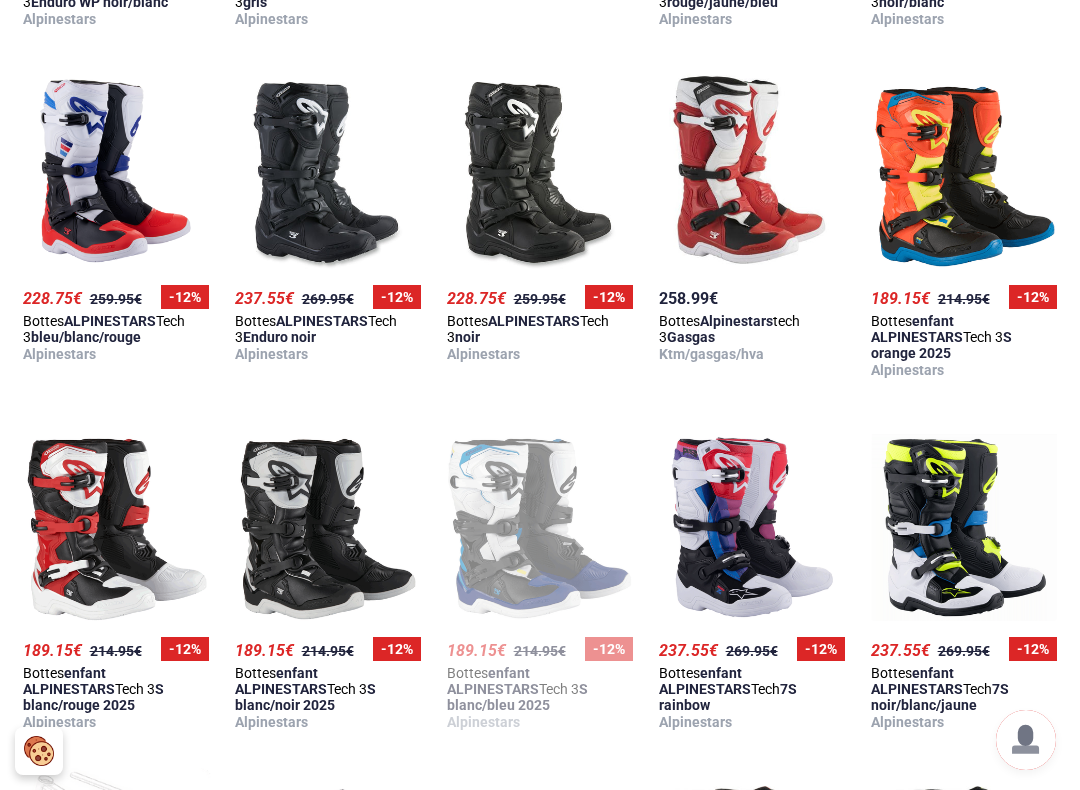 scroll, scrollTop: 792, scrollLeft: 0, axis: vertical 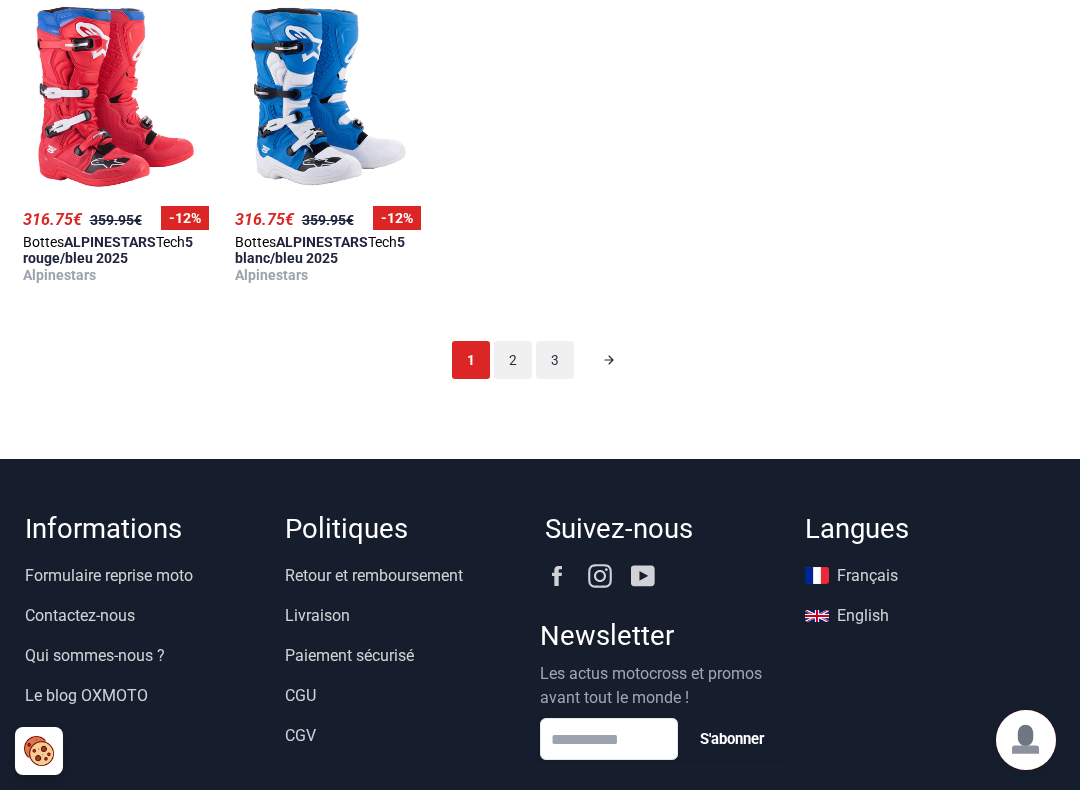 click on "3" at bounding box center (555, 360) 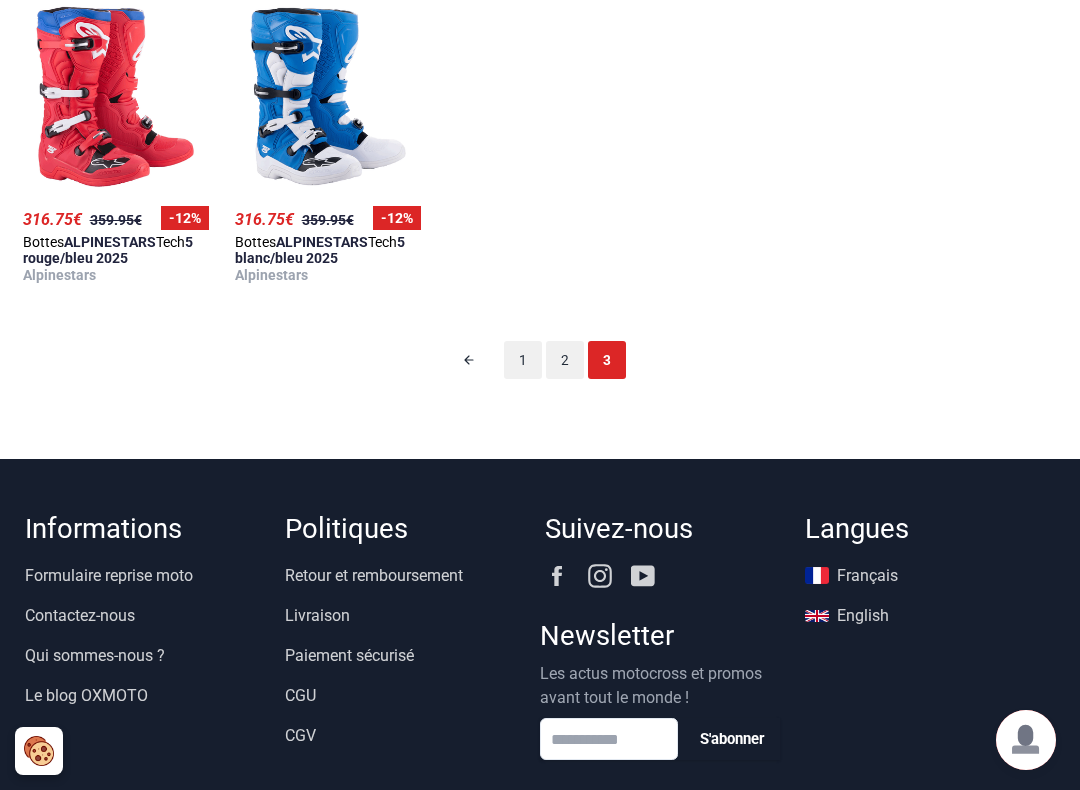 scroll, scrollTop: 98, scrollLeft: 0, axis: vertical 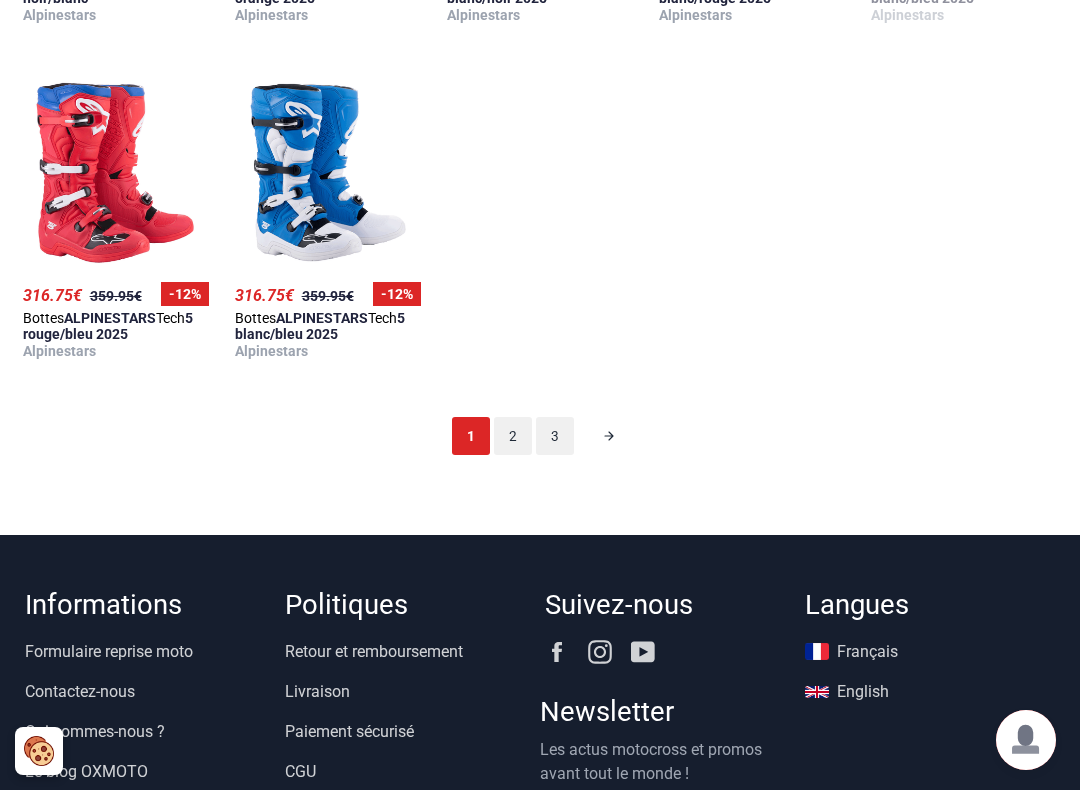 click on "2" at bounding box center [513, 436] 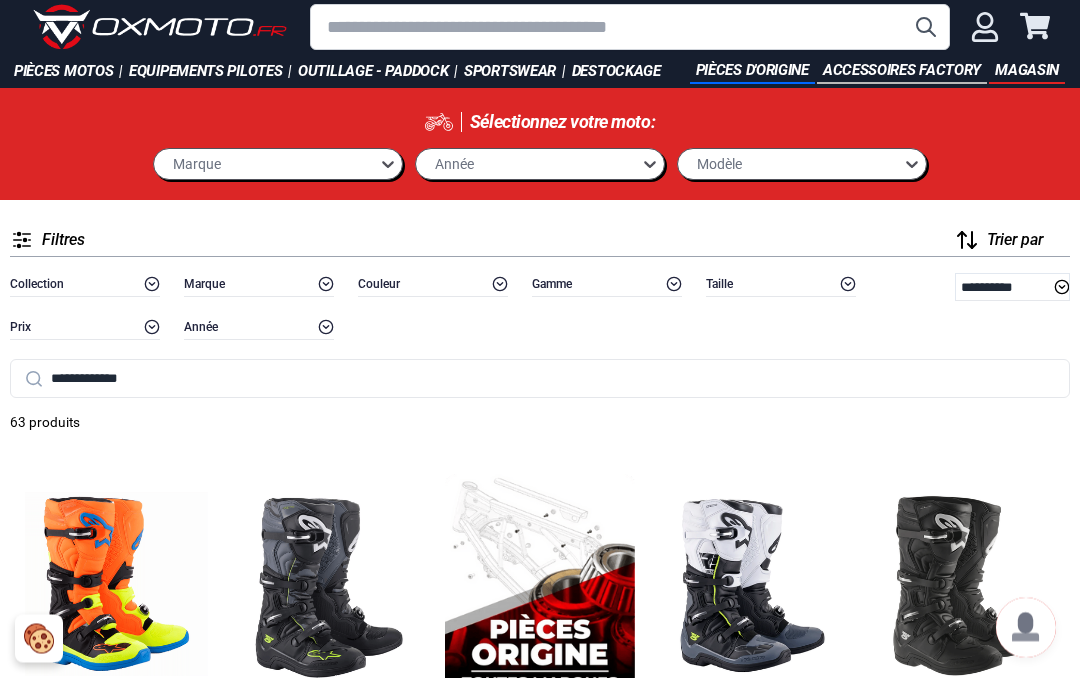 scroll, scrollTop: 0, scrollLeft: 0, axis: both 